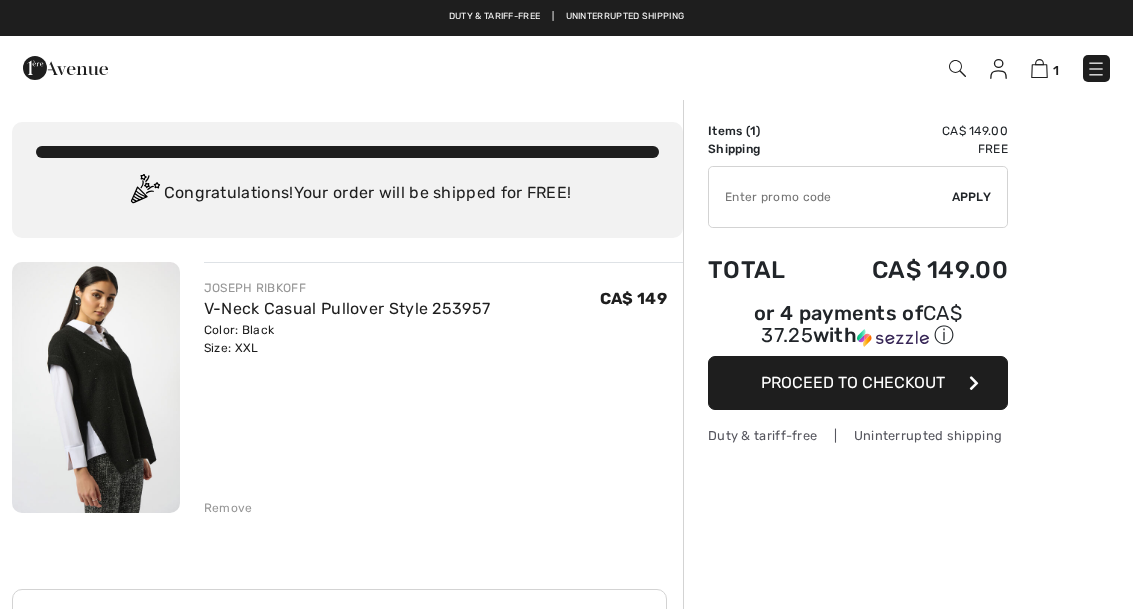 scroll, scrollTop: 0, scrollLeft: 0, axis: both 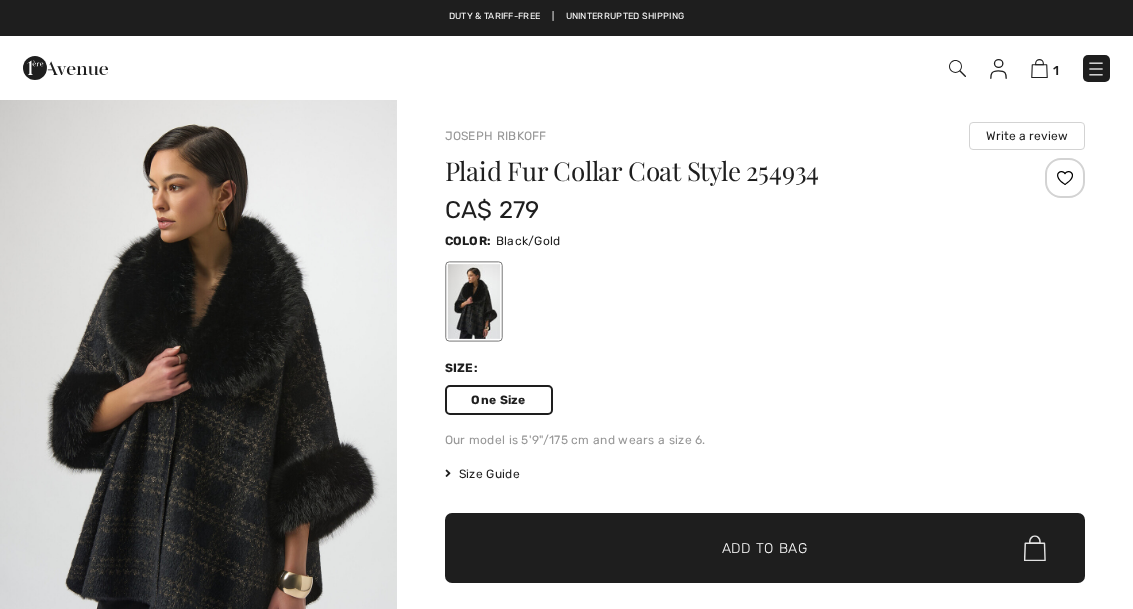 checkbox on "true" 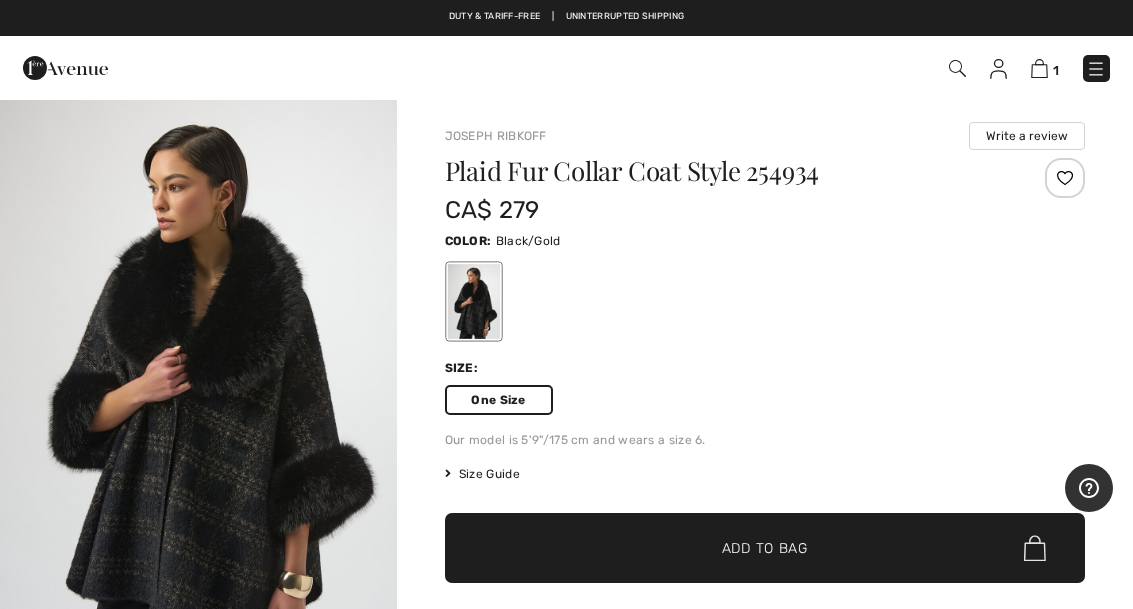 scroll, scrollTop: 0, scrollLeft: 0, axis: both 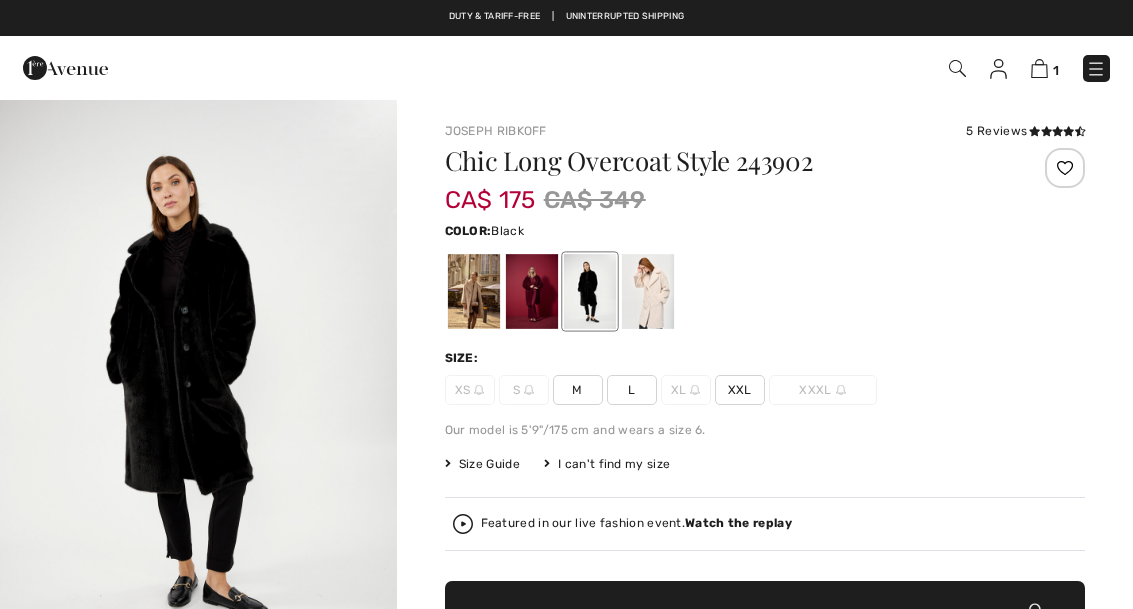 checkbox on "true" 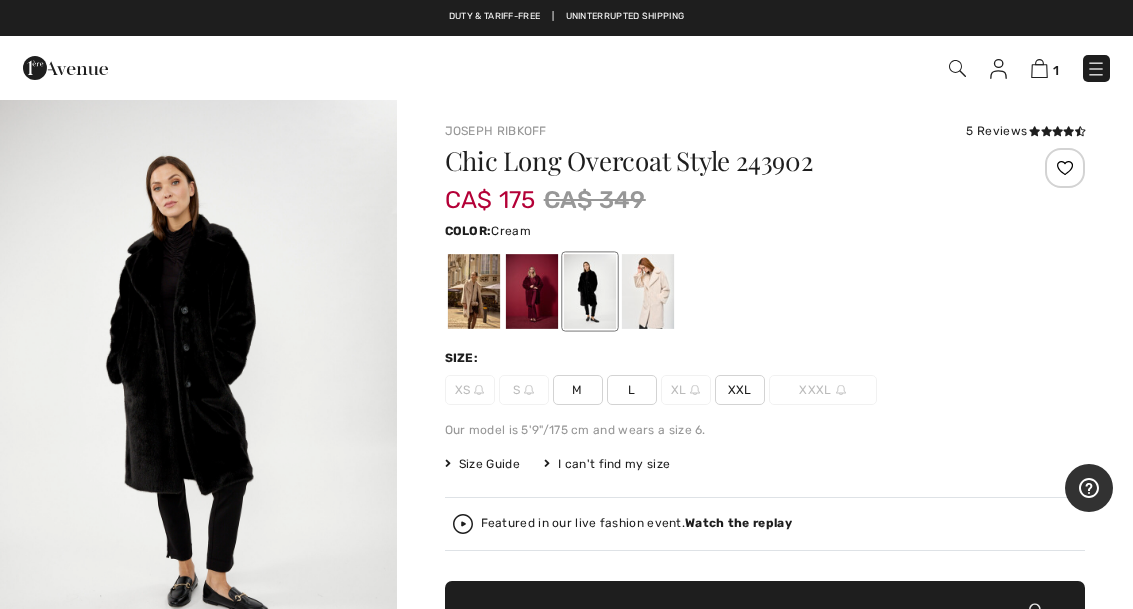 click at bounding box center [647, 291] 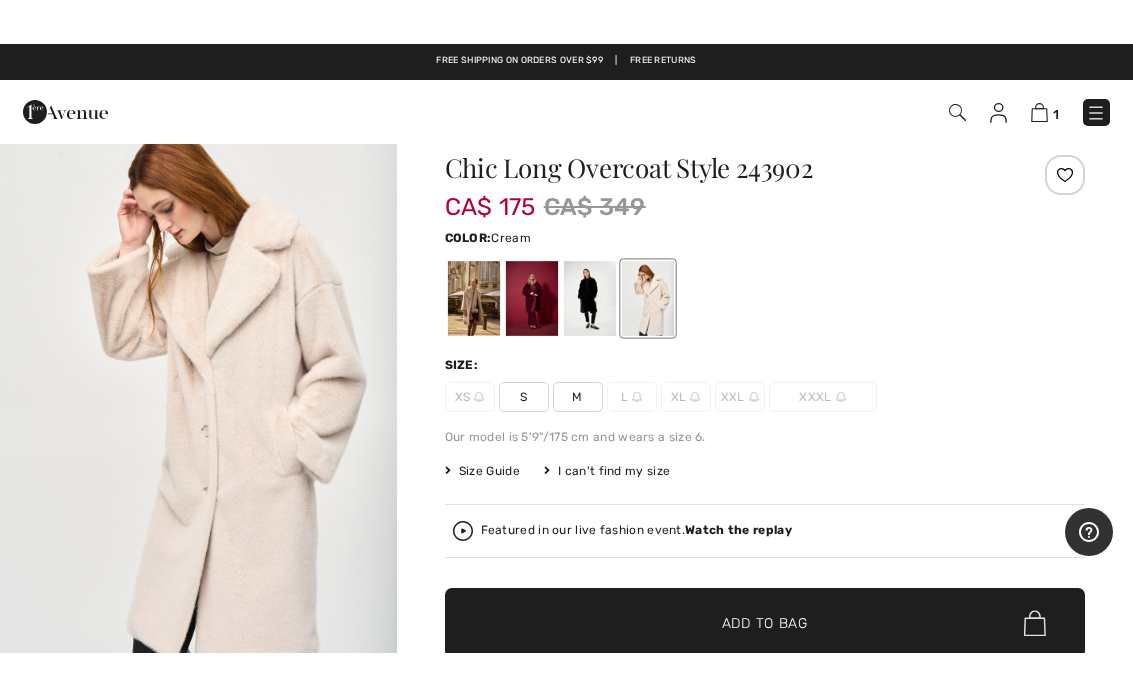 scroll, scrollTop: 38, scrollLeft: 0, axis: vertical 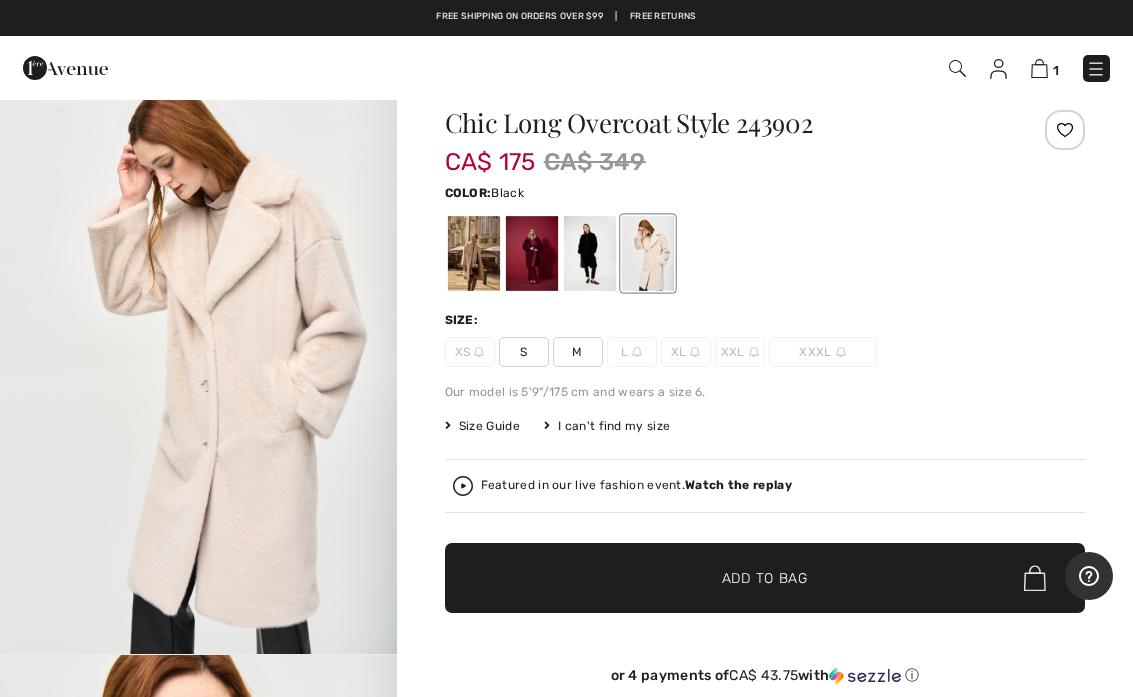 click at bounding box center [589, 253] 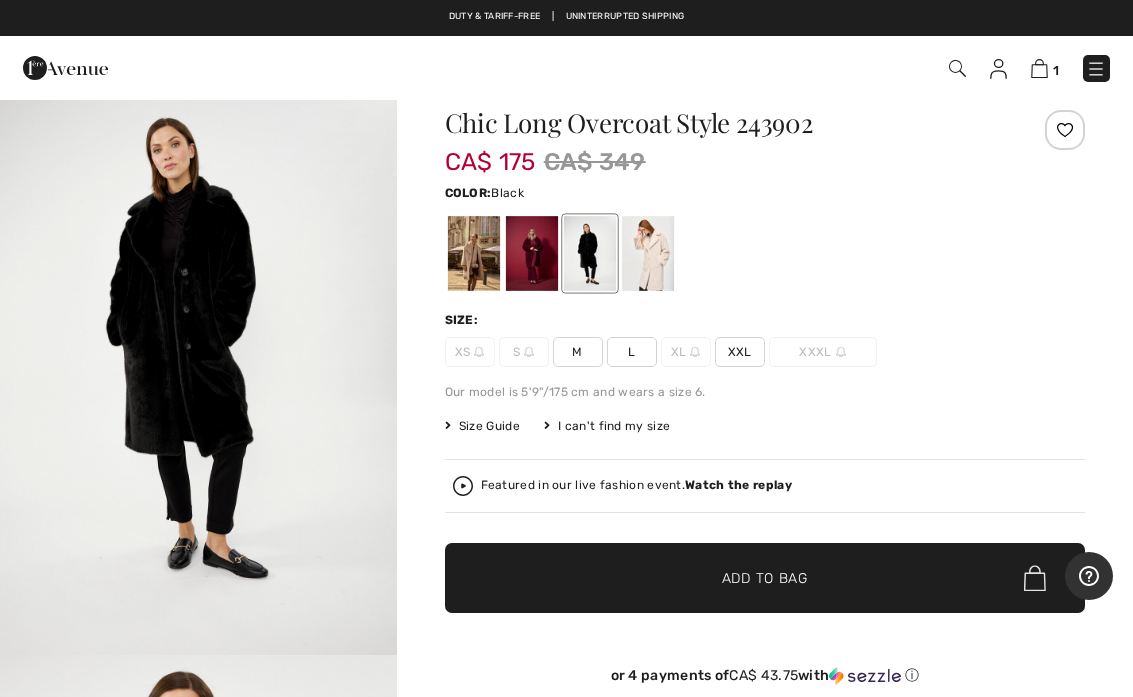 click at bounding box center [531, 253] 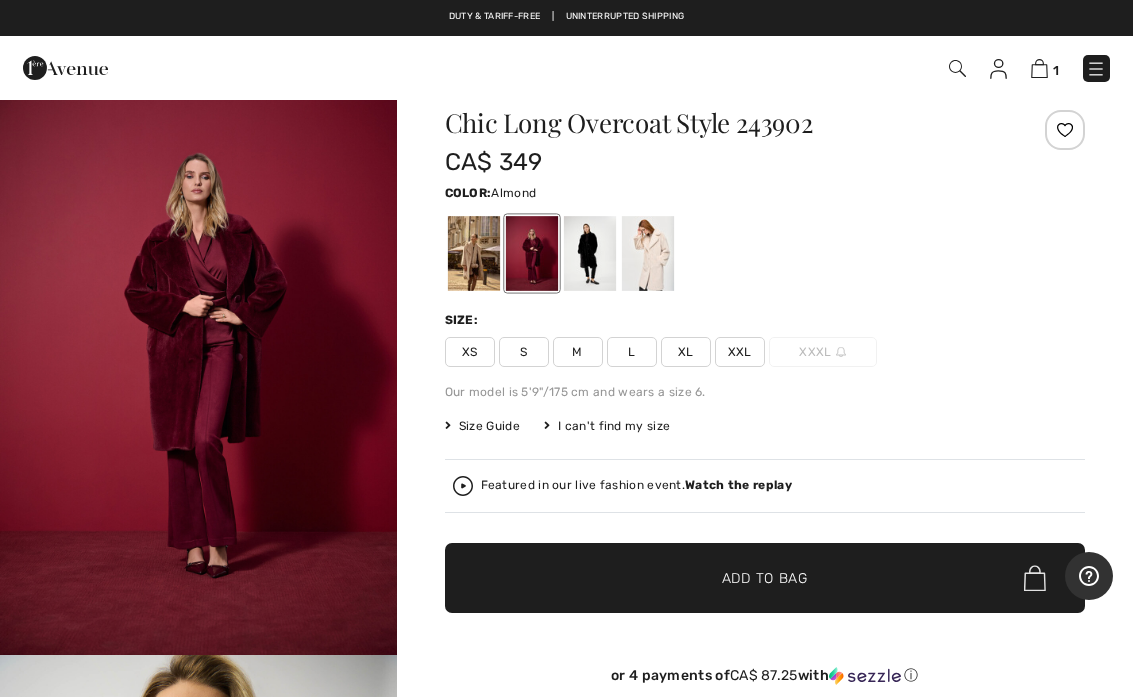 click at bounding box center (473, 253) 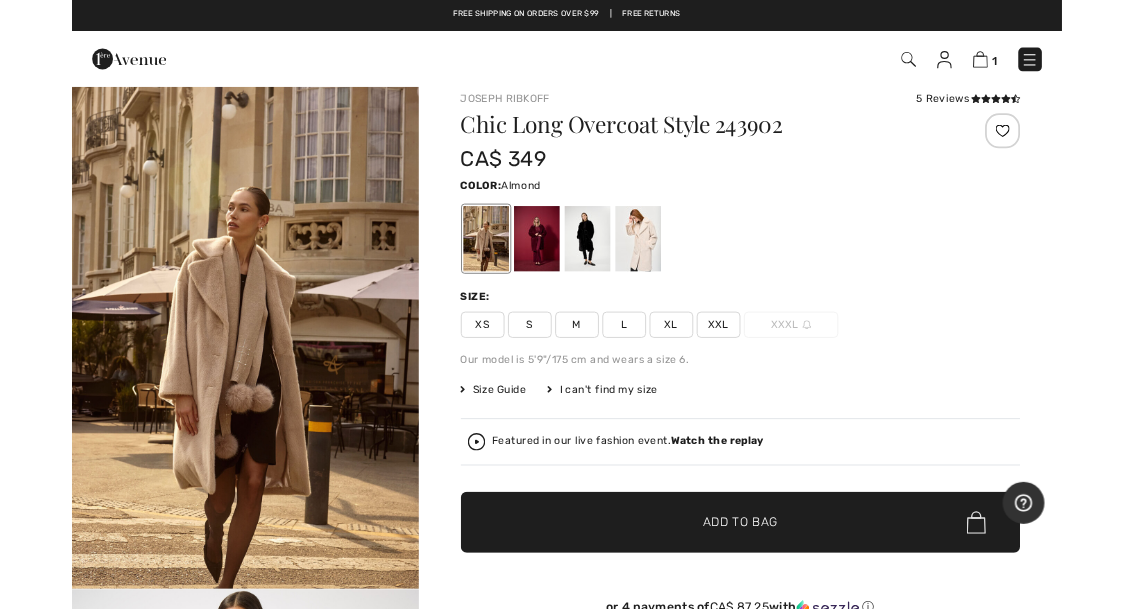 scroll, scrollTop: 0, scrollLeft: 0, axis: both 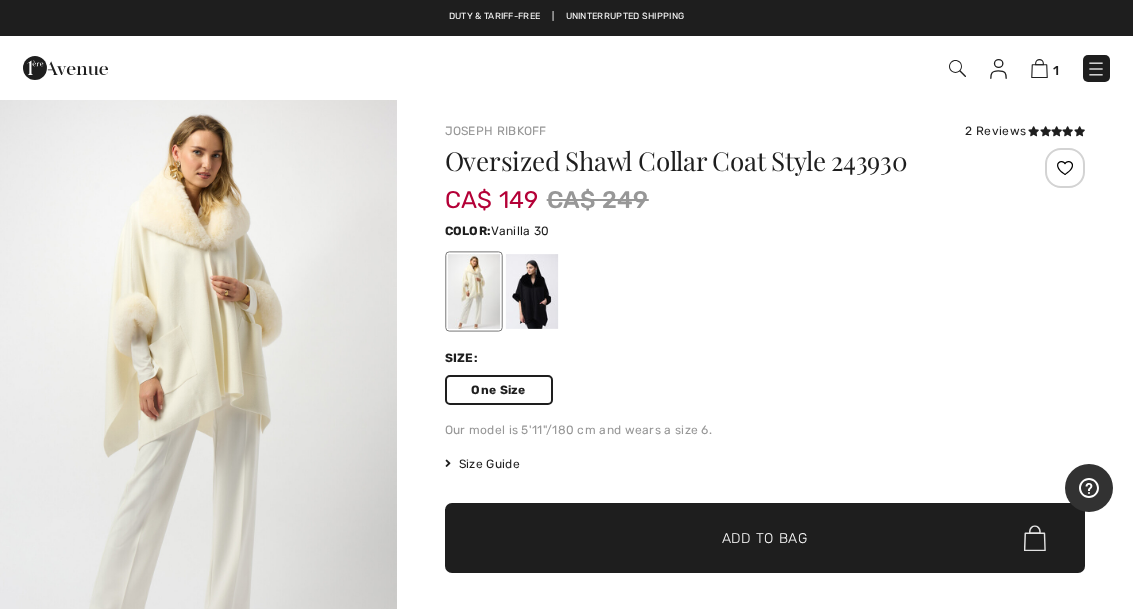 click on "One Size" at bounding box center (765, 390) 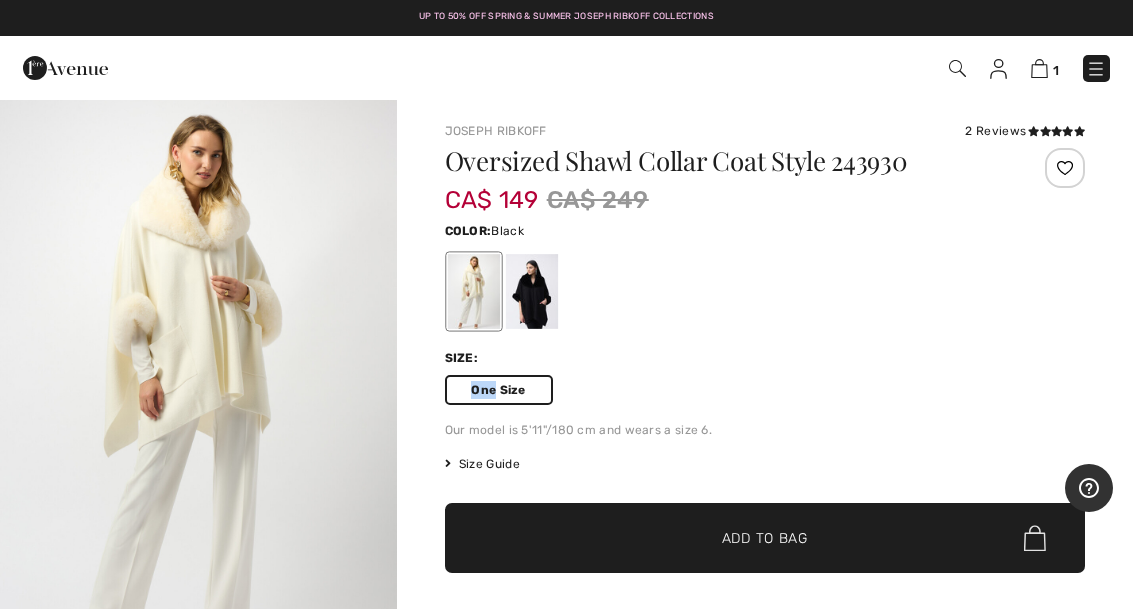 click at bounding box center (531, 291) 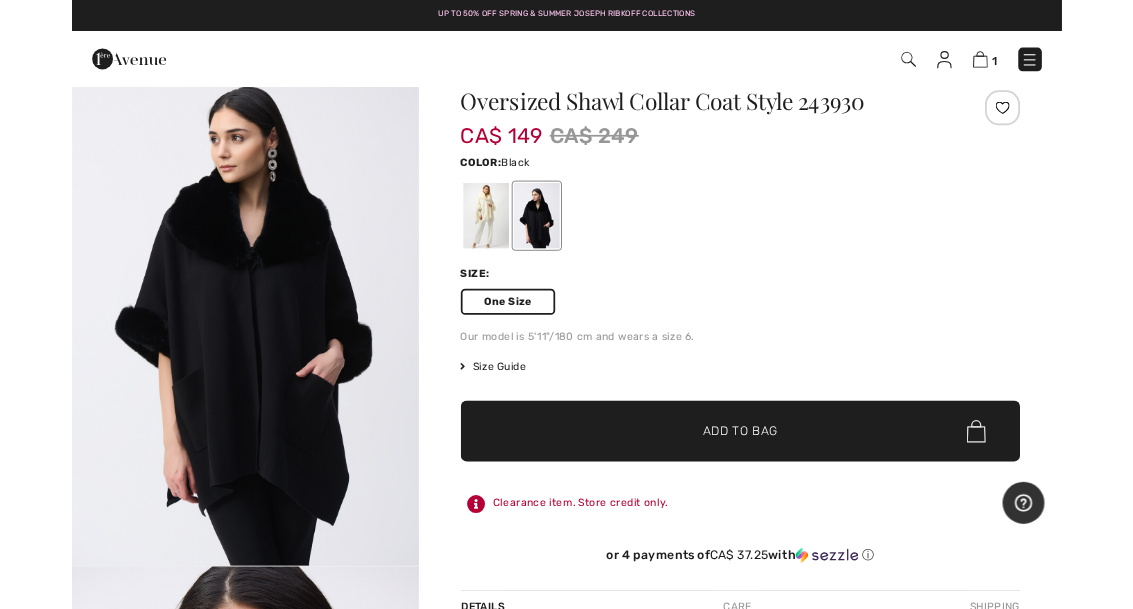 scroll, scrollTop: 39, scrollLeft: 0, axis: vertical 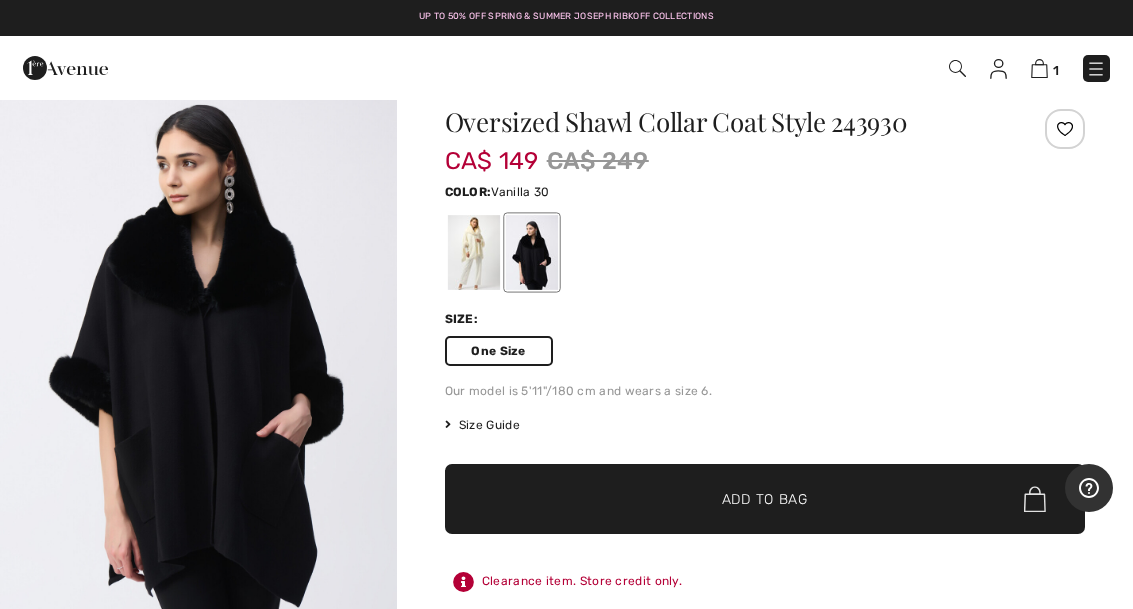 click at bounding box center (473, 252) 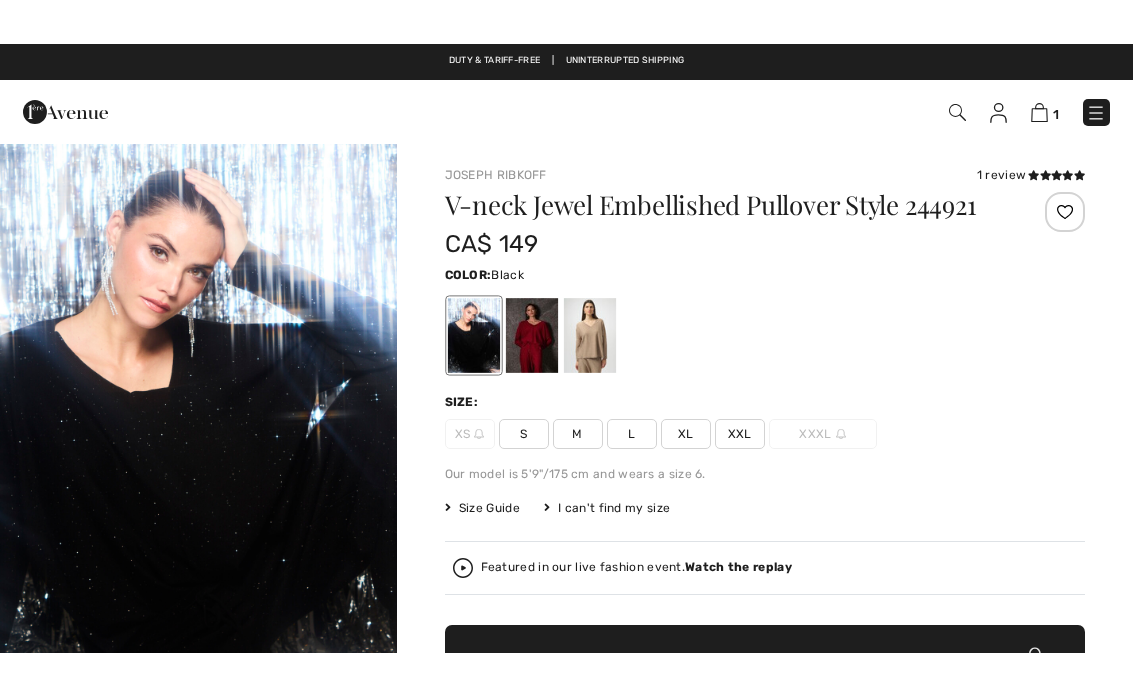 scroll, scrollTop: 54, scrollLeft: 0, axis: vertical 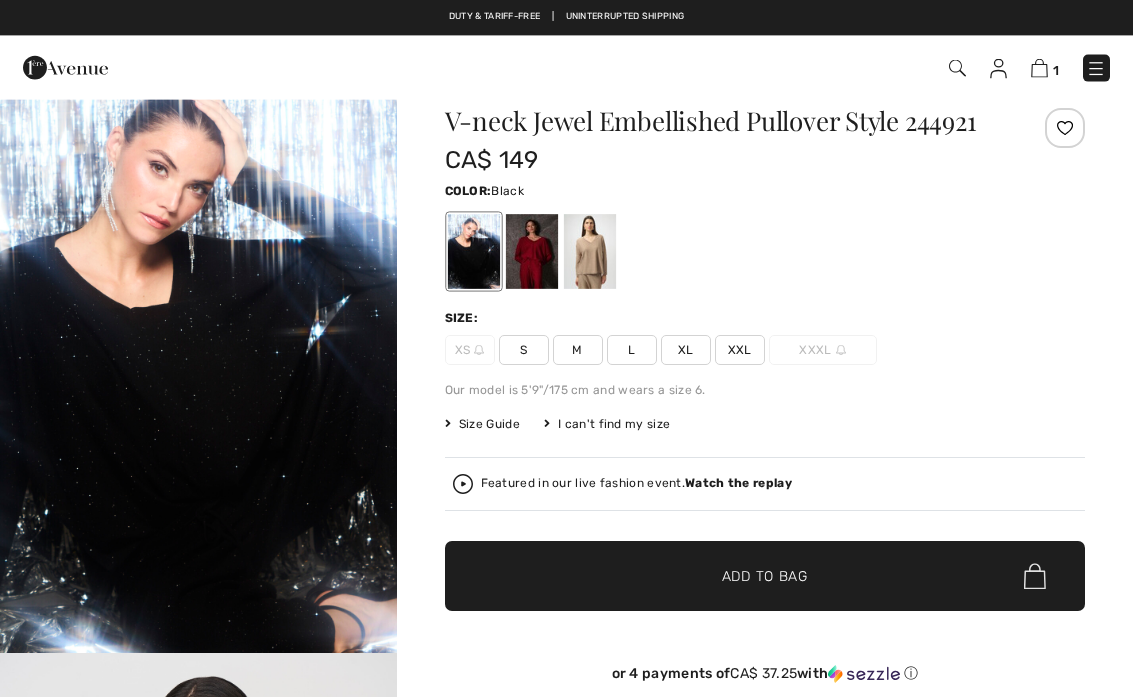 checkbox on "true" 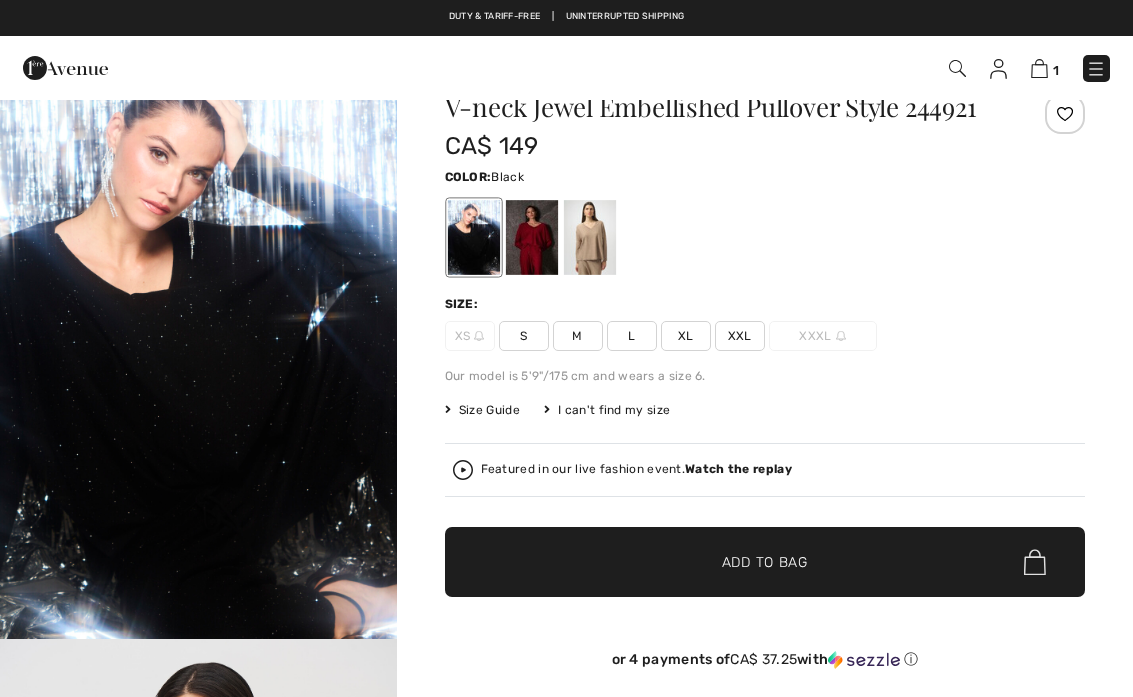 scroll, scrollTop: 0, scrollLeft: 0, axis: both 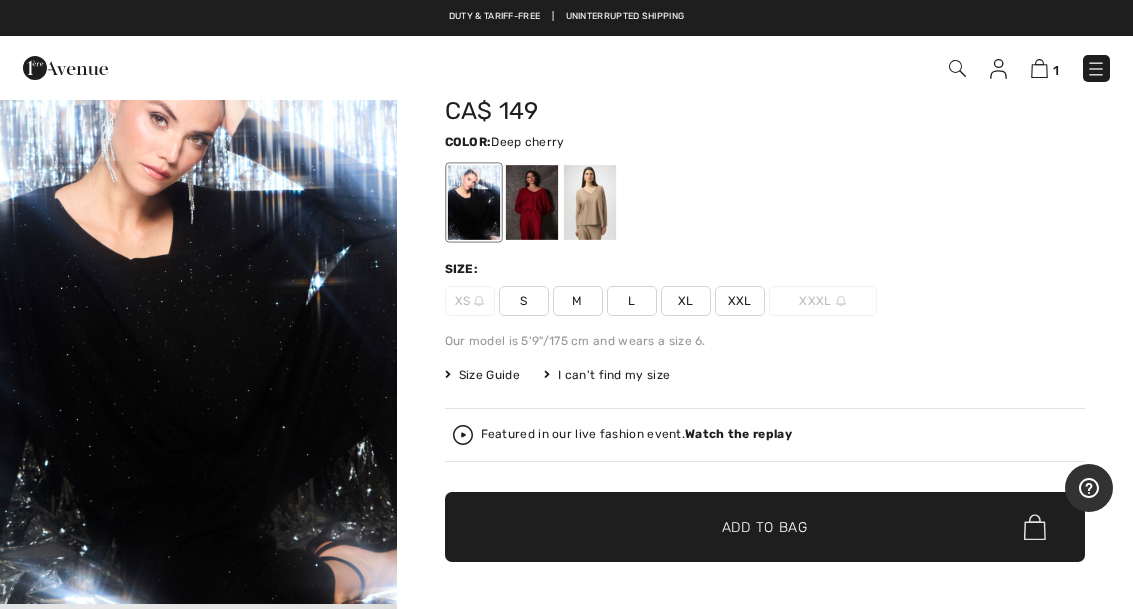 click at bounding box center [531, 202] 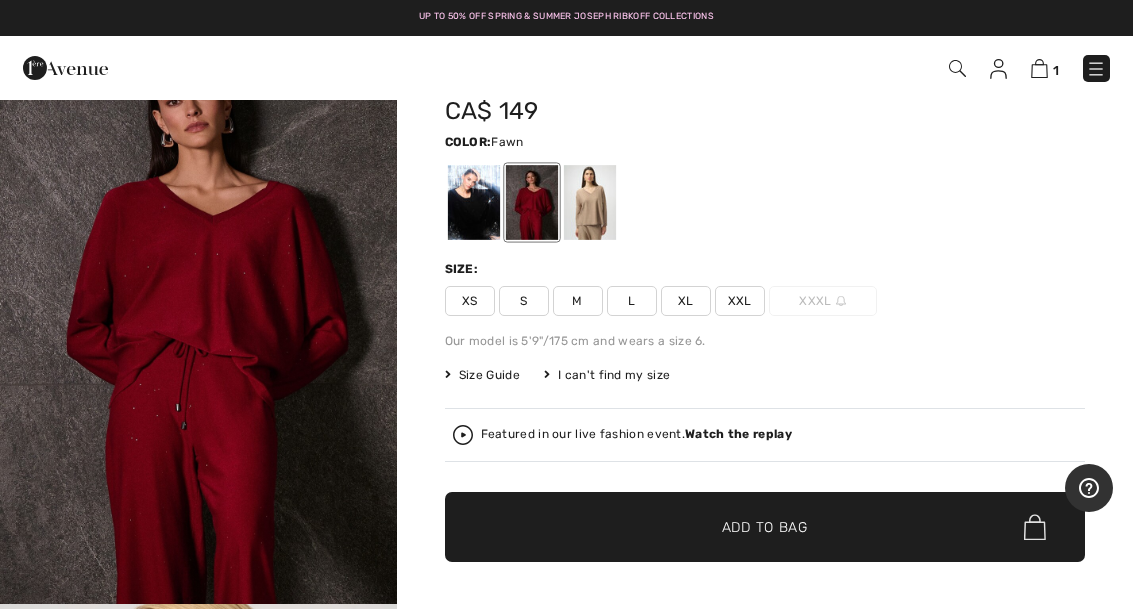 click at bounding box center [589, 202] 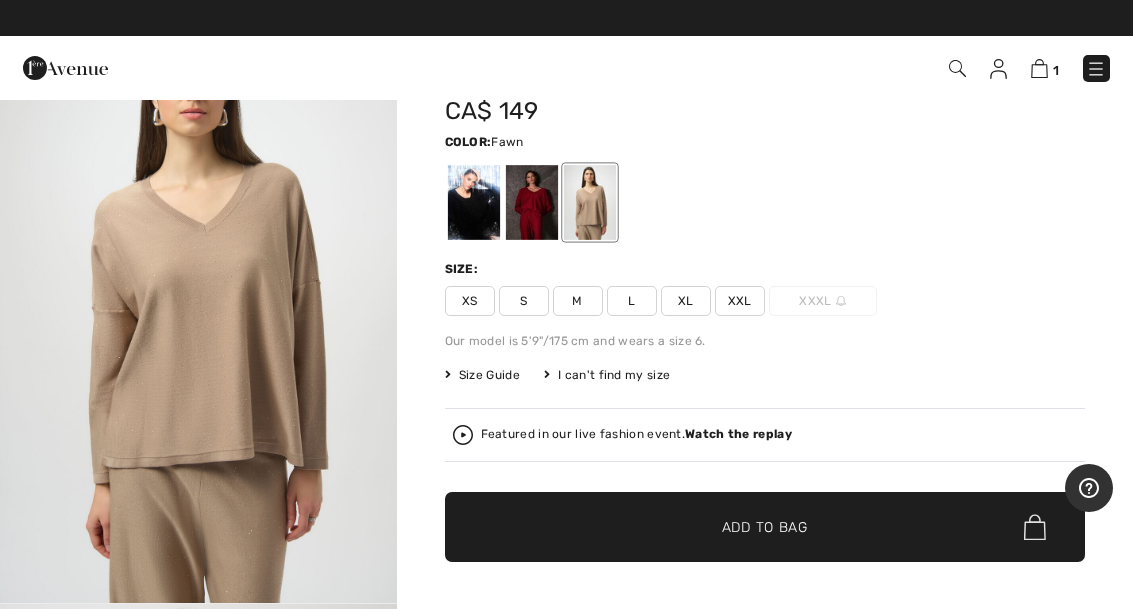 click at bounding box center [473, 202] 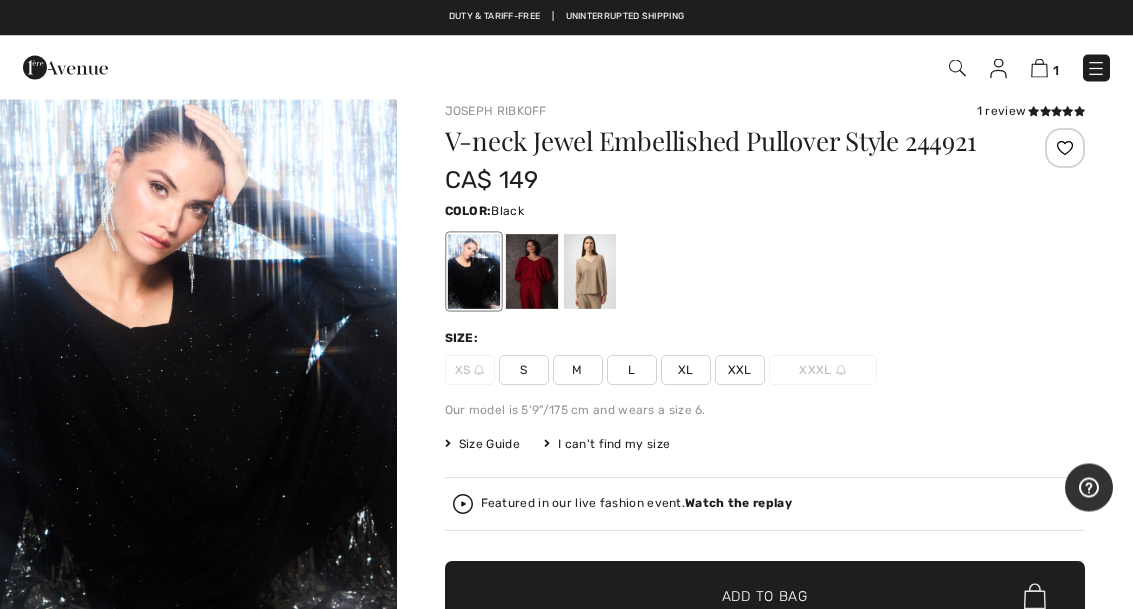 scroll, scrollTop: 0, scrollLeft: 0, axis: both 